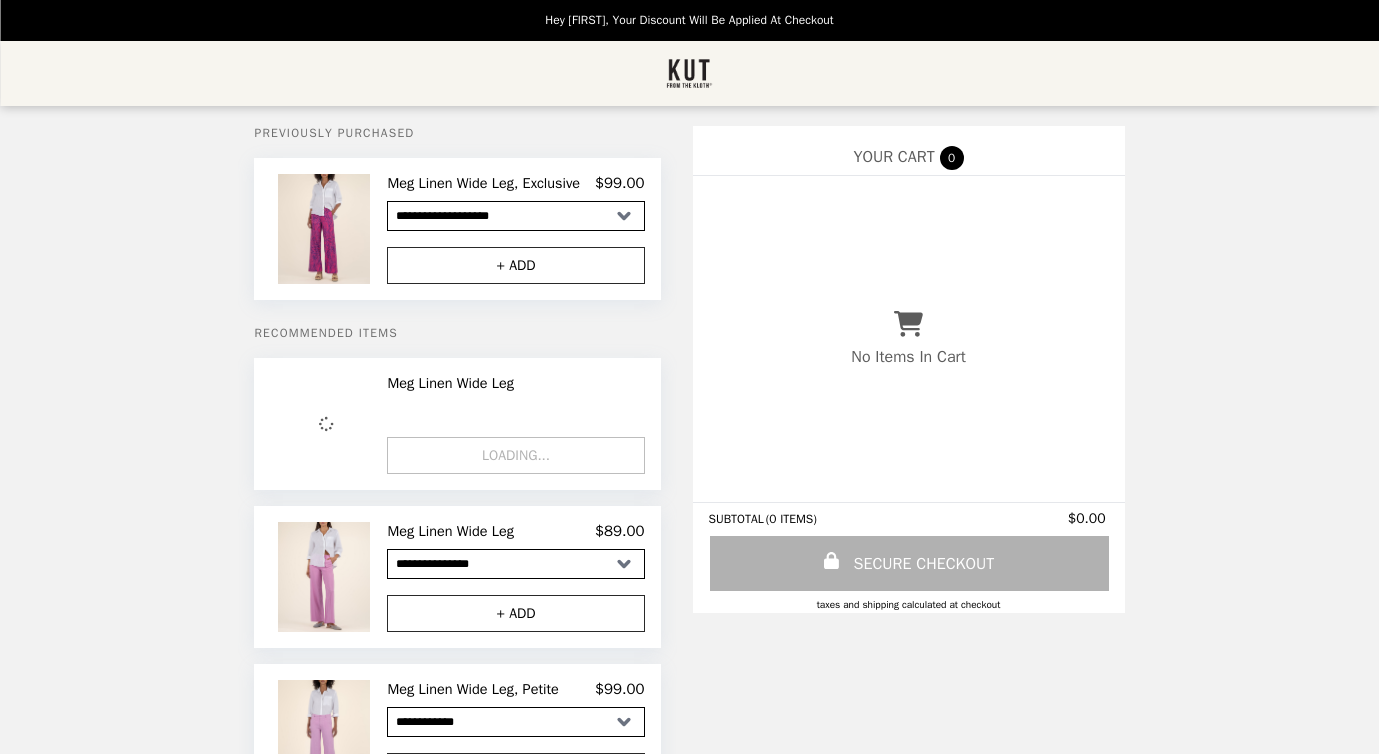 select on "**********" 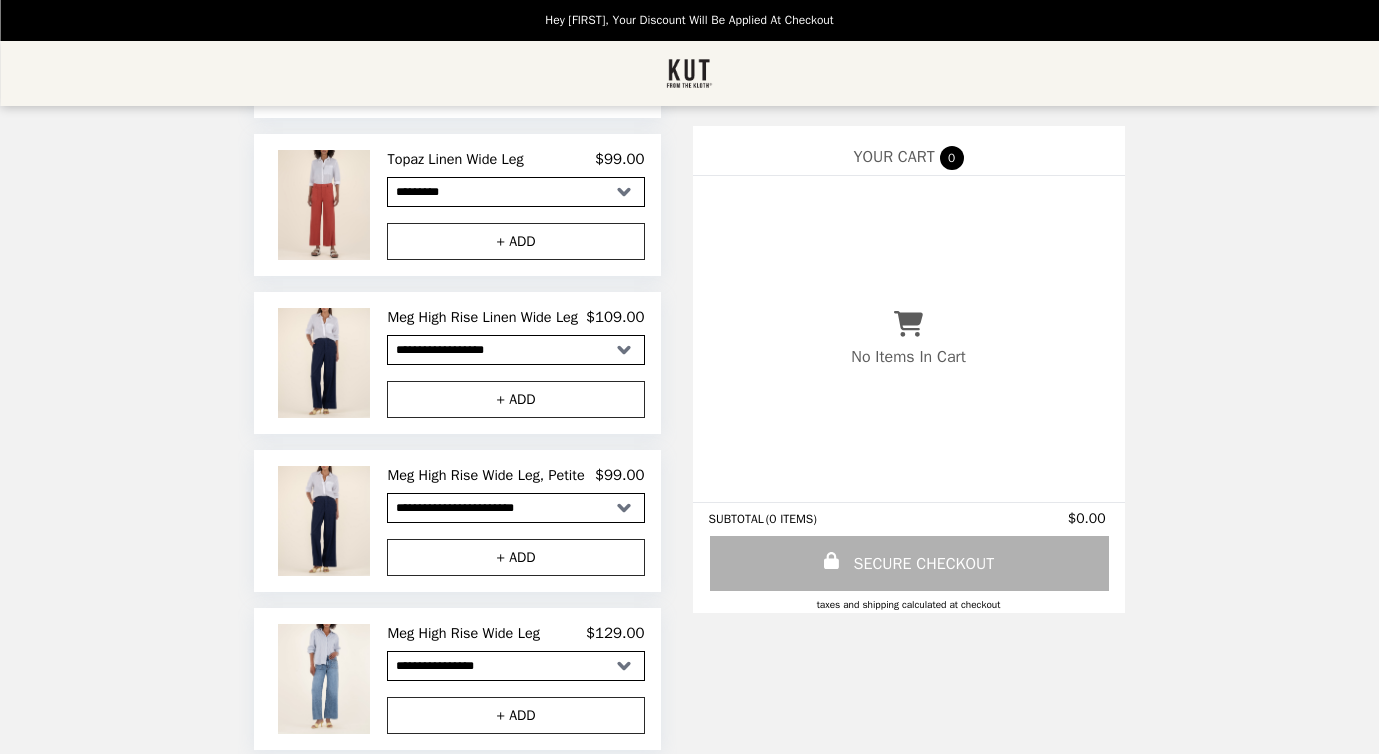 scroll, scrollTop: 0, scrollLeft: 0, axis: both 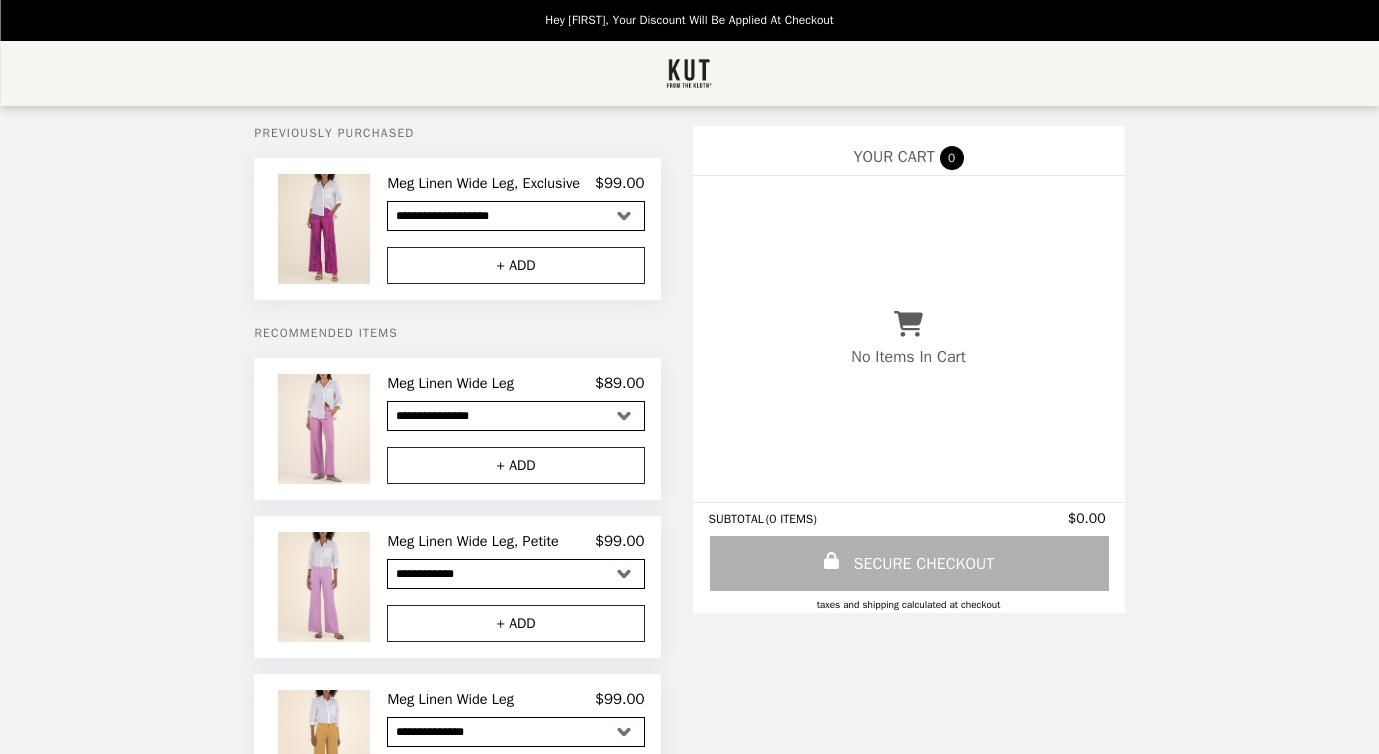 click on "**********" at bounding box center [515, 416] 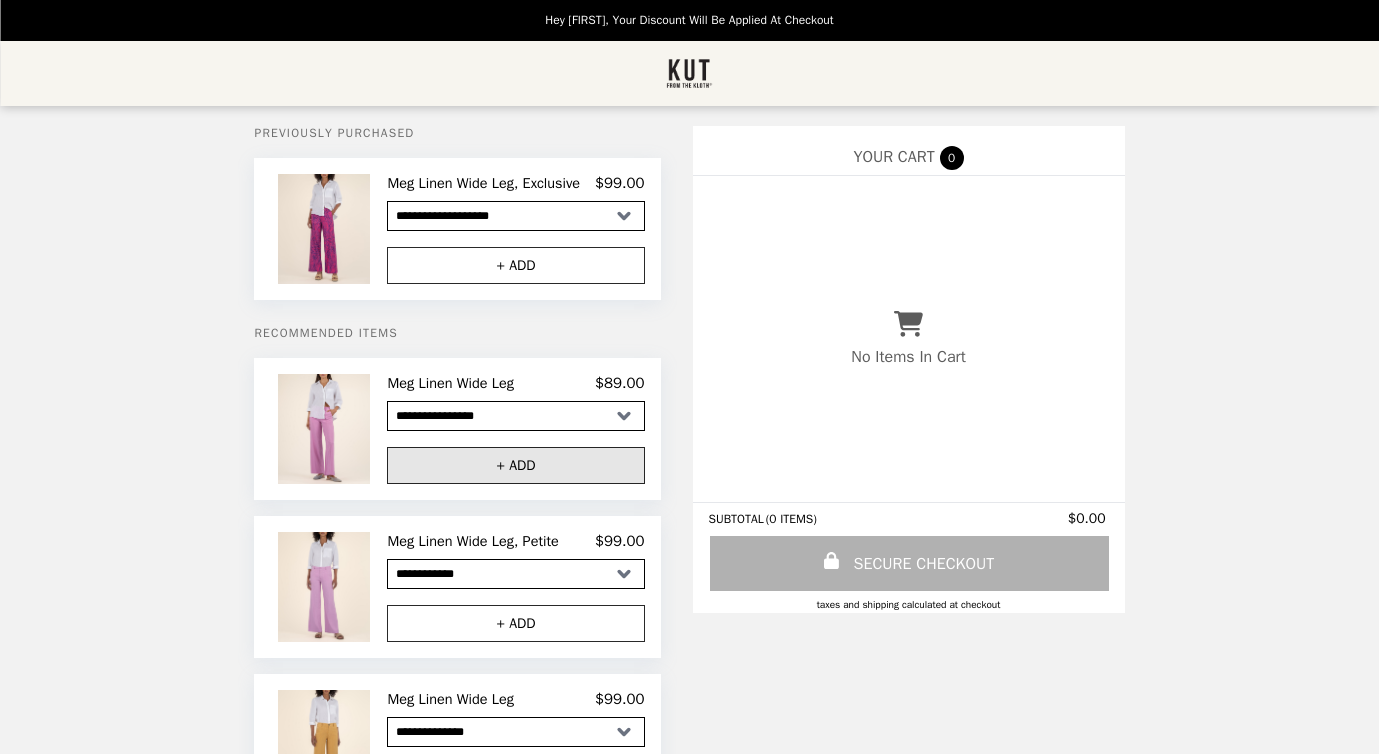 click on "+ ADD" at bounding box center [515, 465] 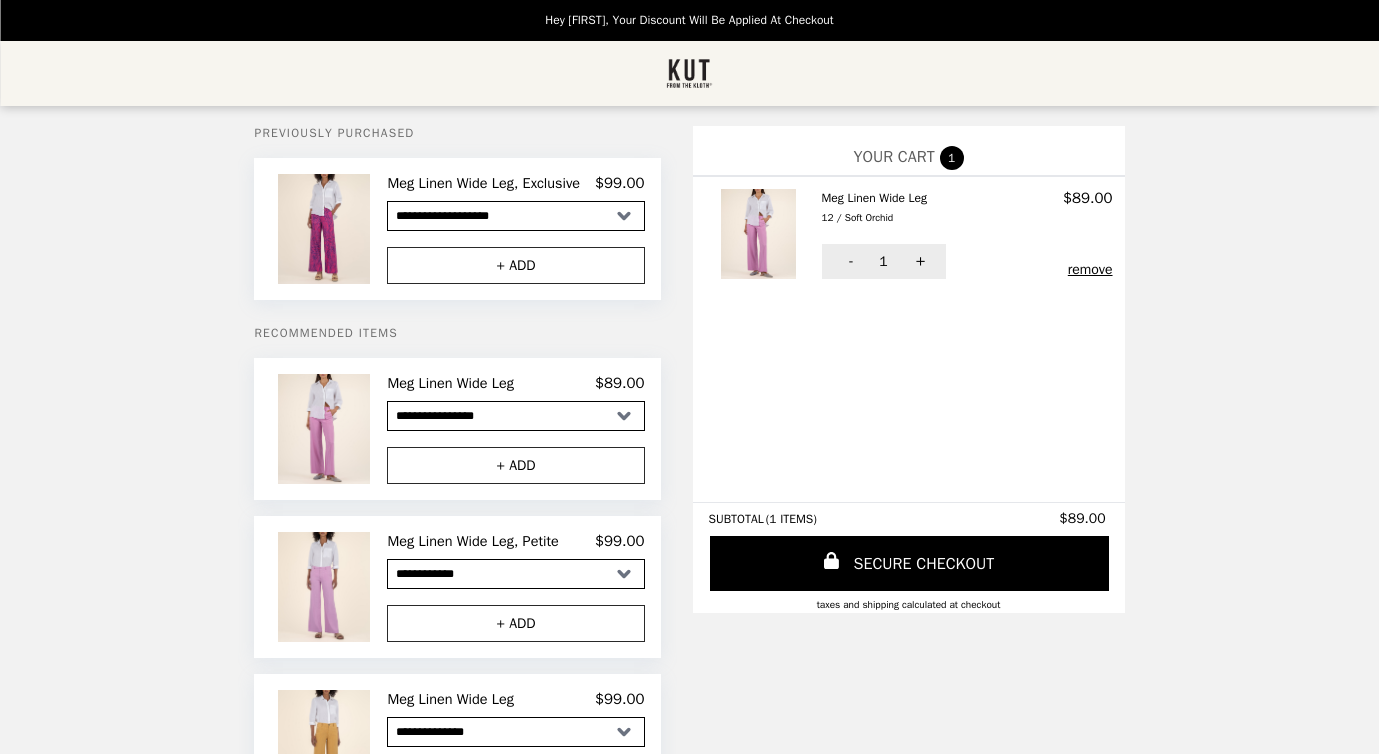 click on "Meg Linen Wide Leg 12 / Soft Orchid" at bounding box center (878, 208) 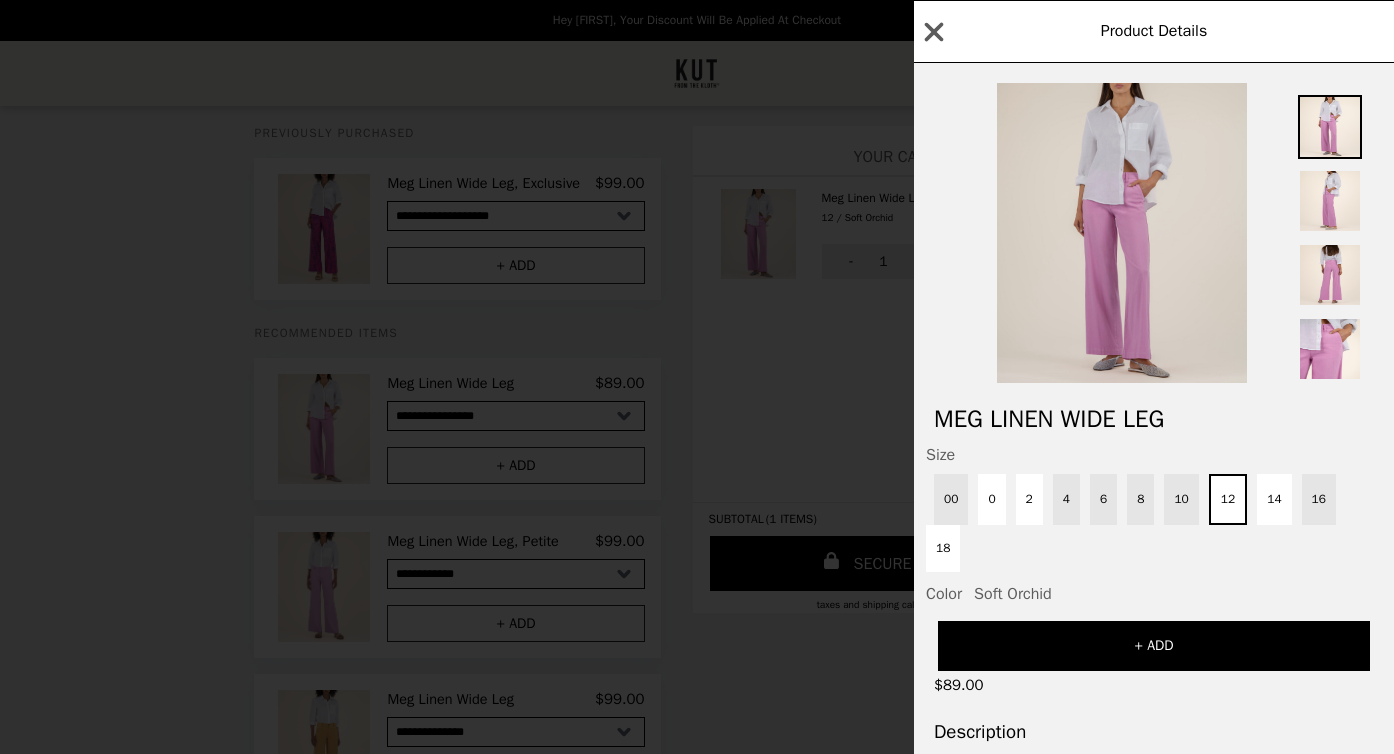 click at bounding box center (1122, 233) 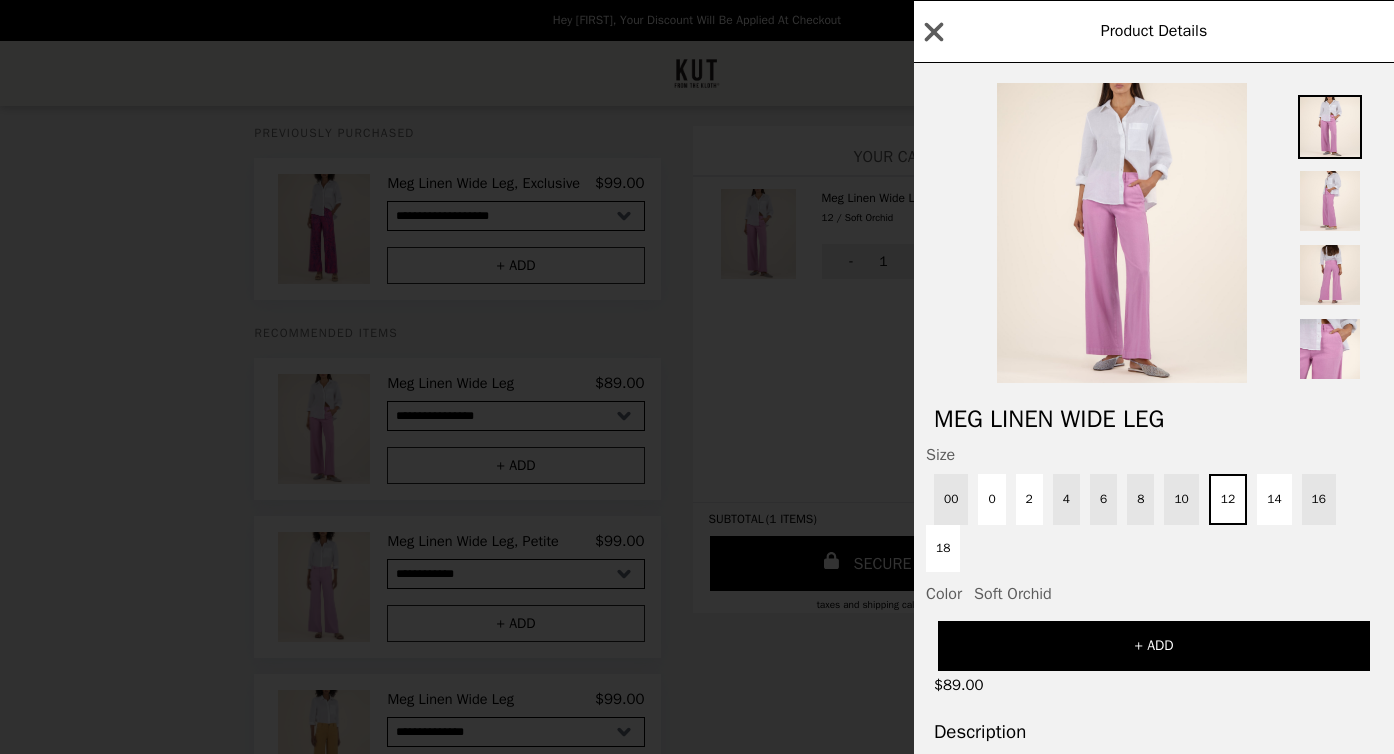 click on "Product Details Meg Linen Wide Leg Size 00 0 2 4 6 8 10 12 14 16 18 Color Soft Orchid + ADD $89.00 Description Crafted from lightweight linen, these wide-leg pants are the perfect choice to welcome the new season in style.
Fabric:  50% Linen, 48% Rayon, 2% Spandex
Size & Fit:  Category:  Contemporary, Fabric Feel:  Soft, Inseam:  30", Leg Opening:  23", Rise:  10 3/4"
Color:   SOFT ORCHID
Model Info:  Model is 5'9" and wearing a size 0; Waist 24", Hips 35"" at bounding box center (697, 377) 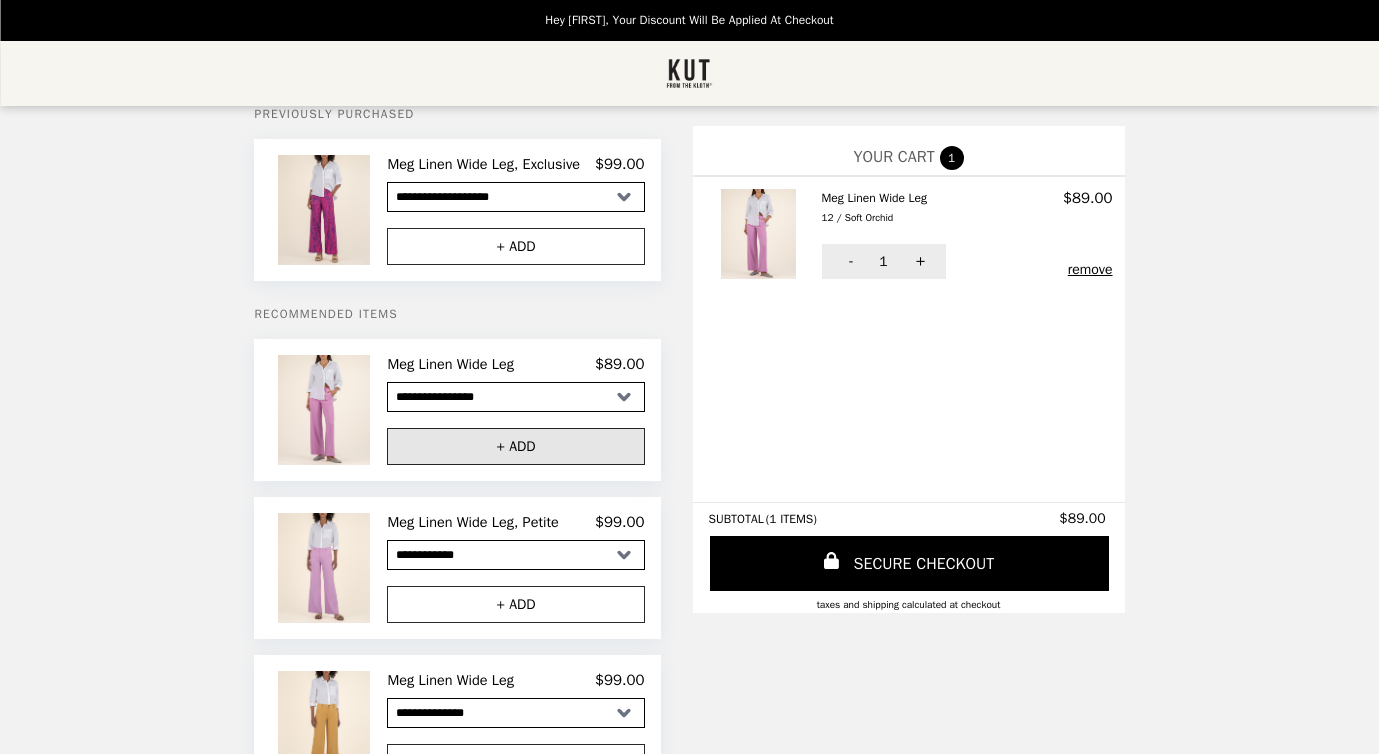 scroll, scrollTop: 271, scrollLeft: 0, axis: vertical 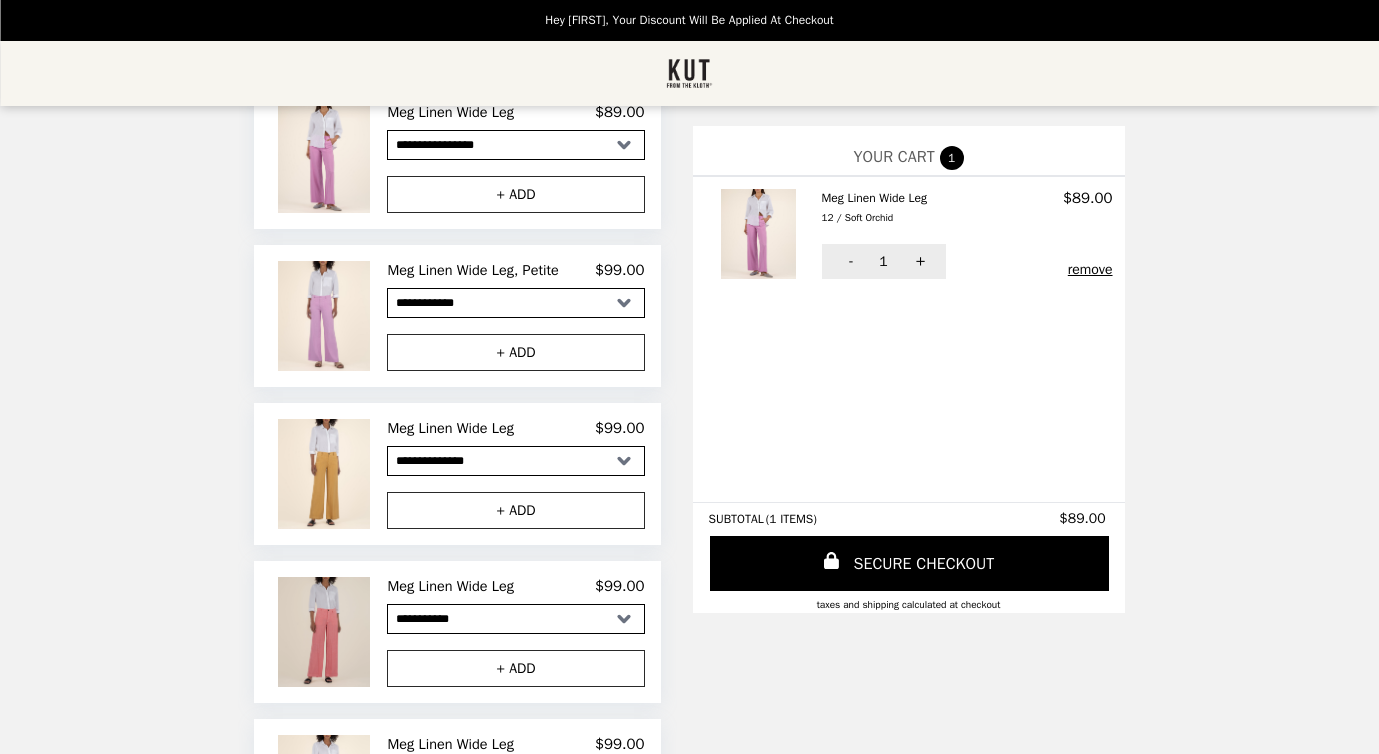 click at bounding box center [326, 632] 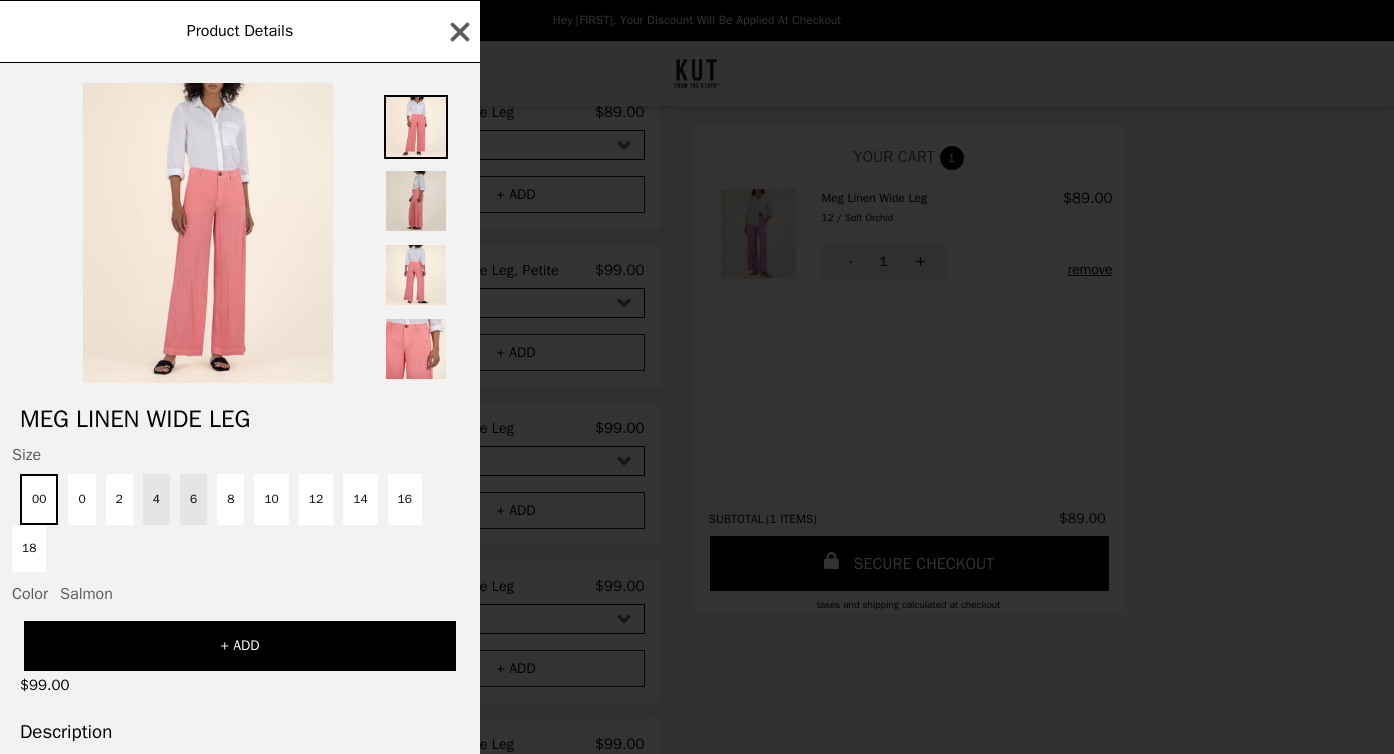 click at bounding box center (416, 201) 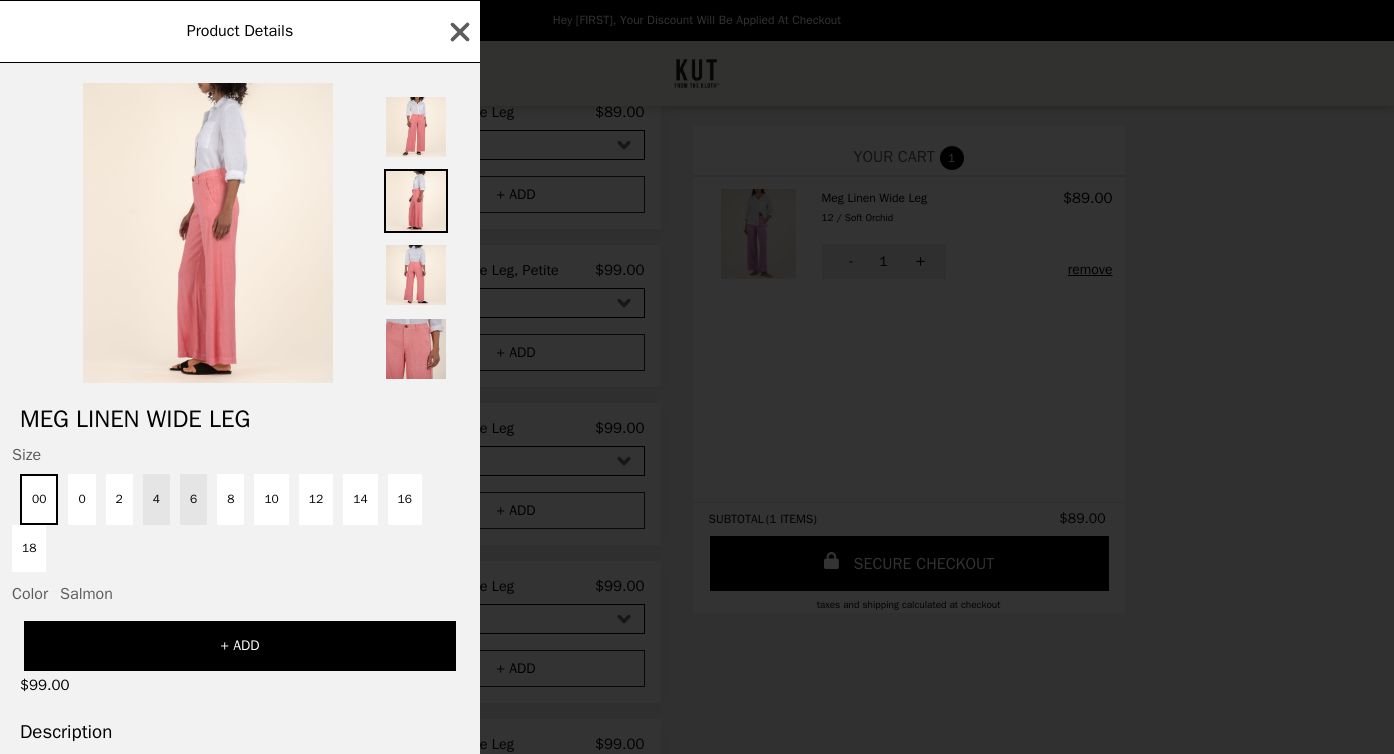click at bounding box center (416, 349) 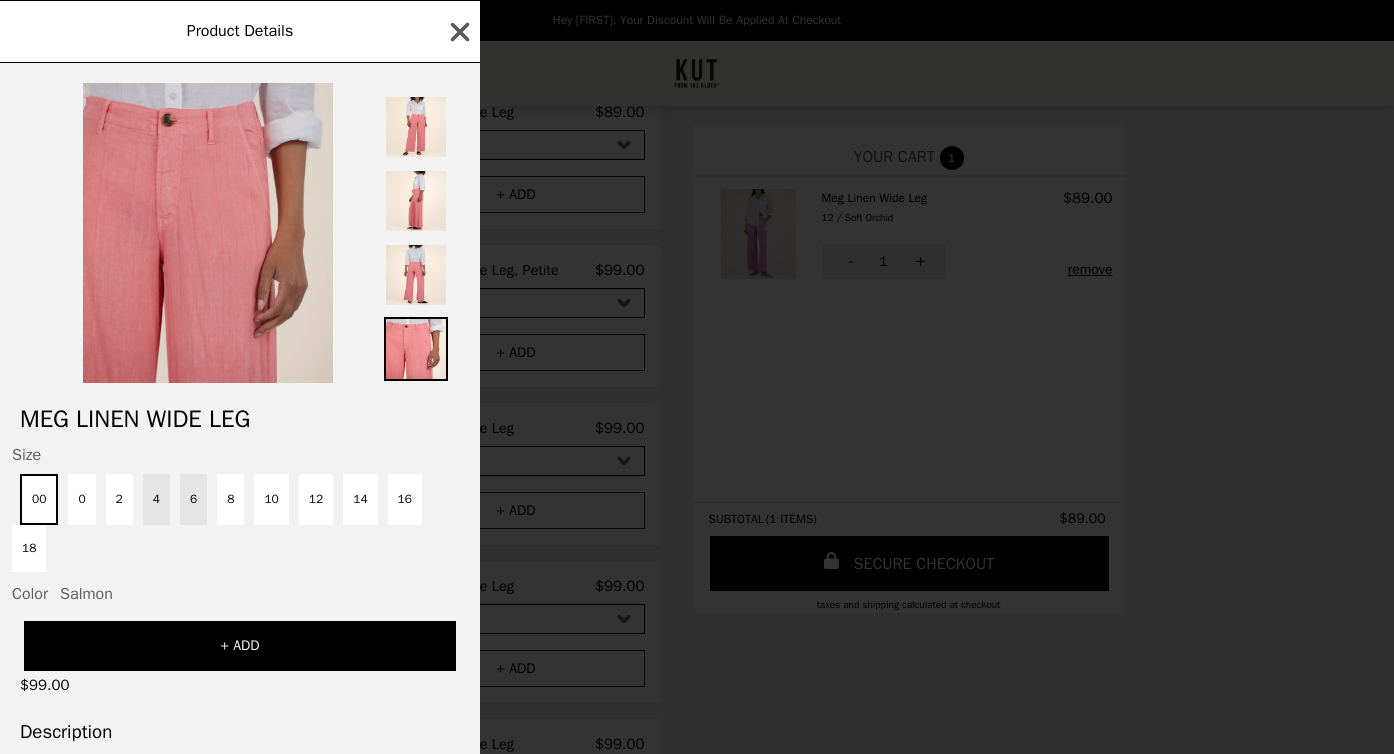 click at bounding box center [208, 233] 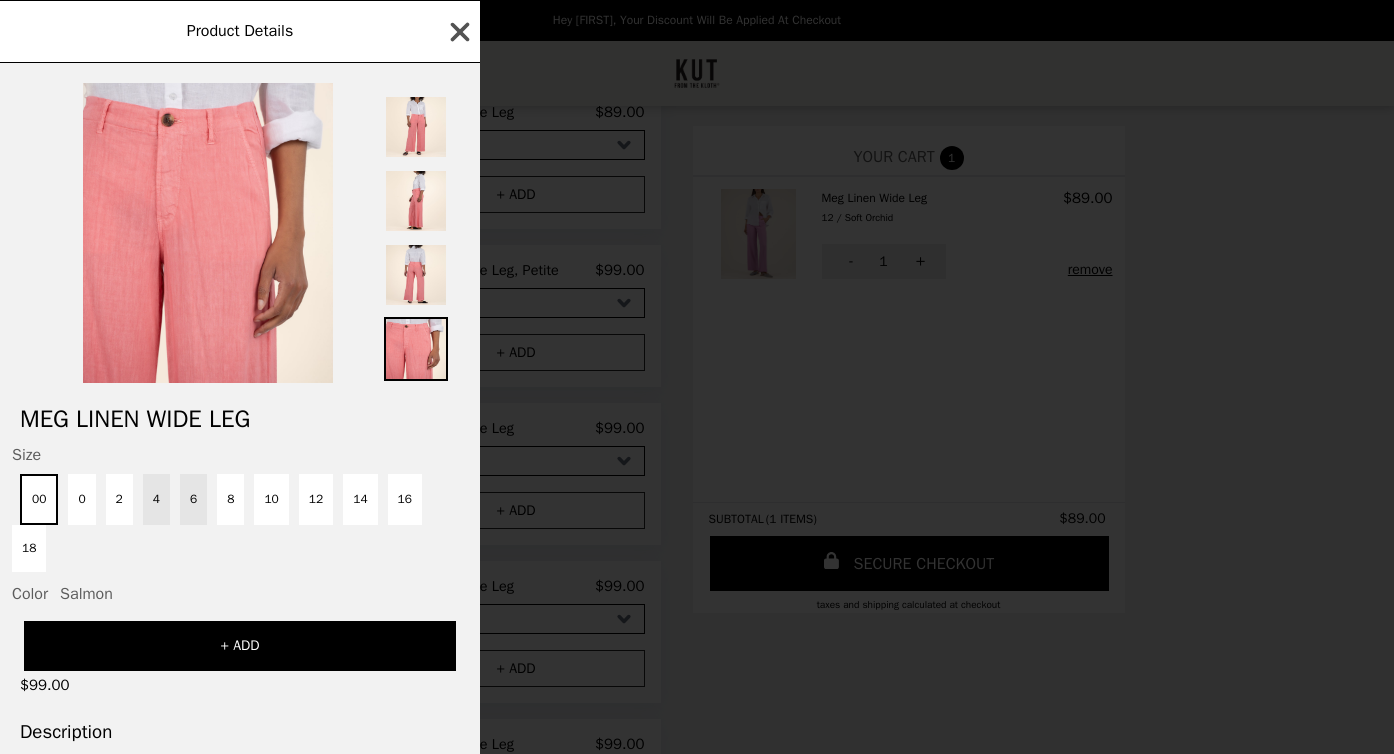 click 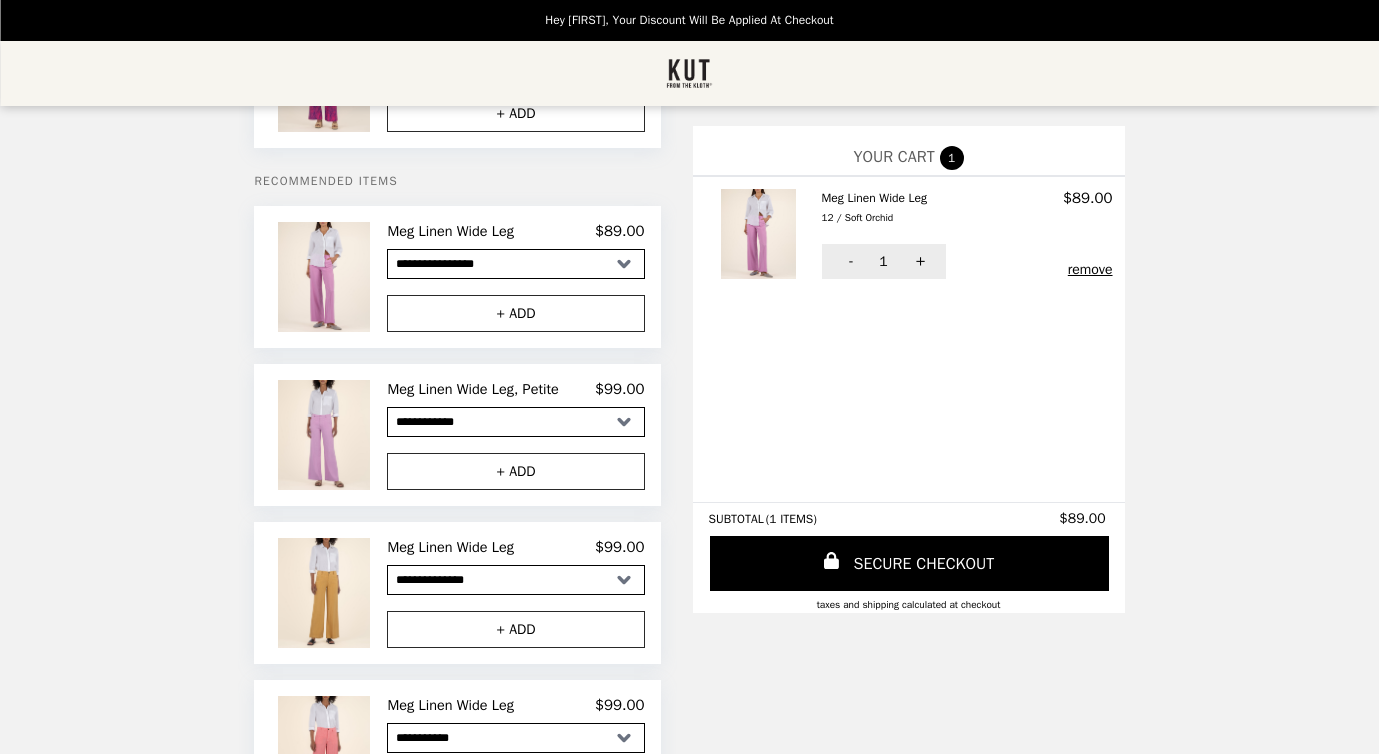 scroll, scrollTop: 0, scrollLeft: 0, axis: both 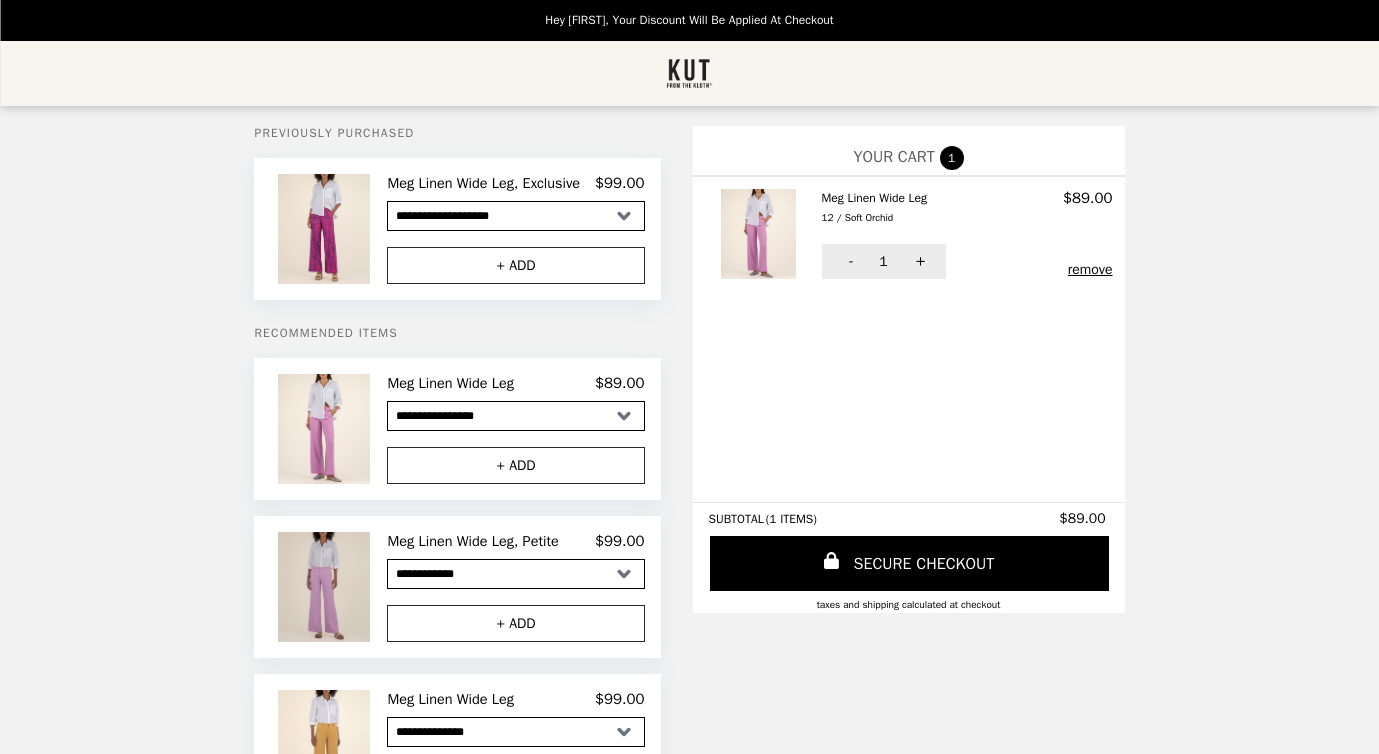 click at bounding box center [326, 587] 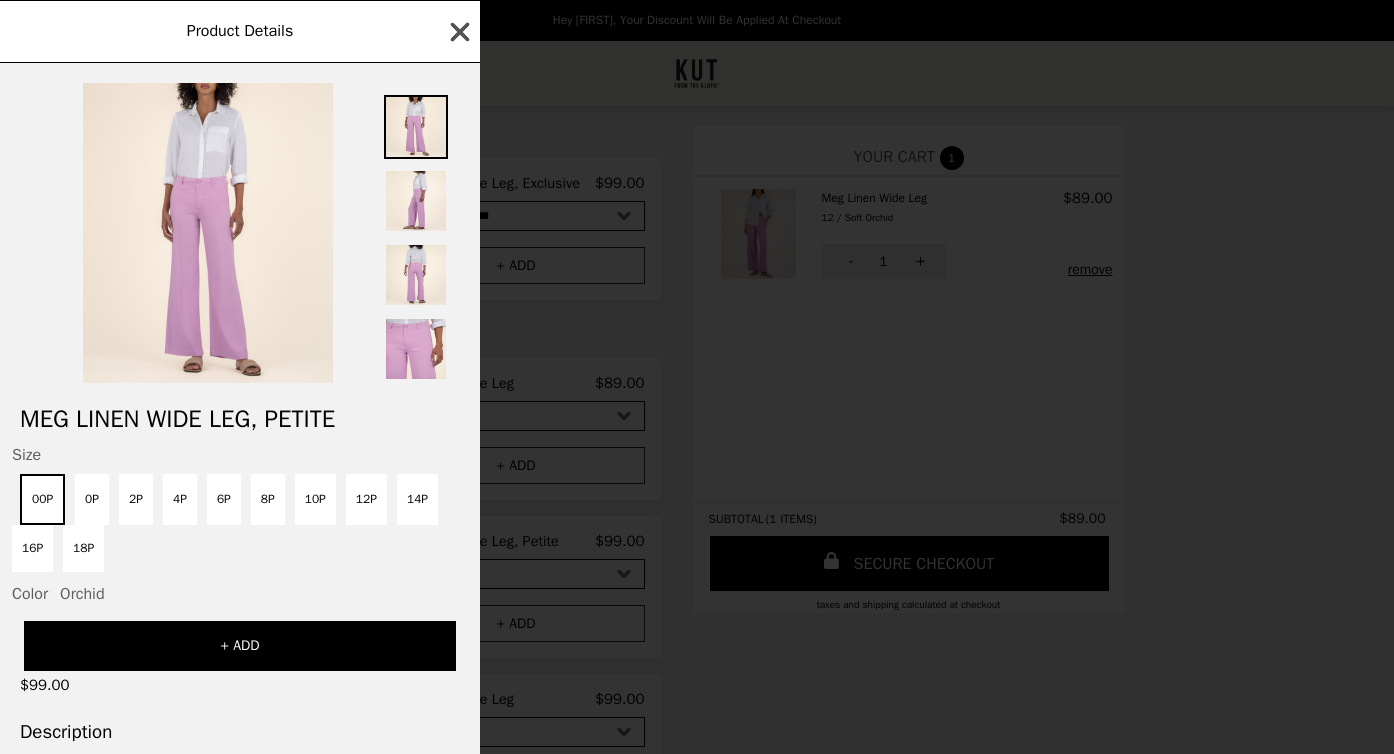 click 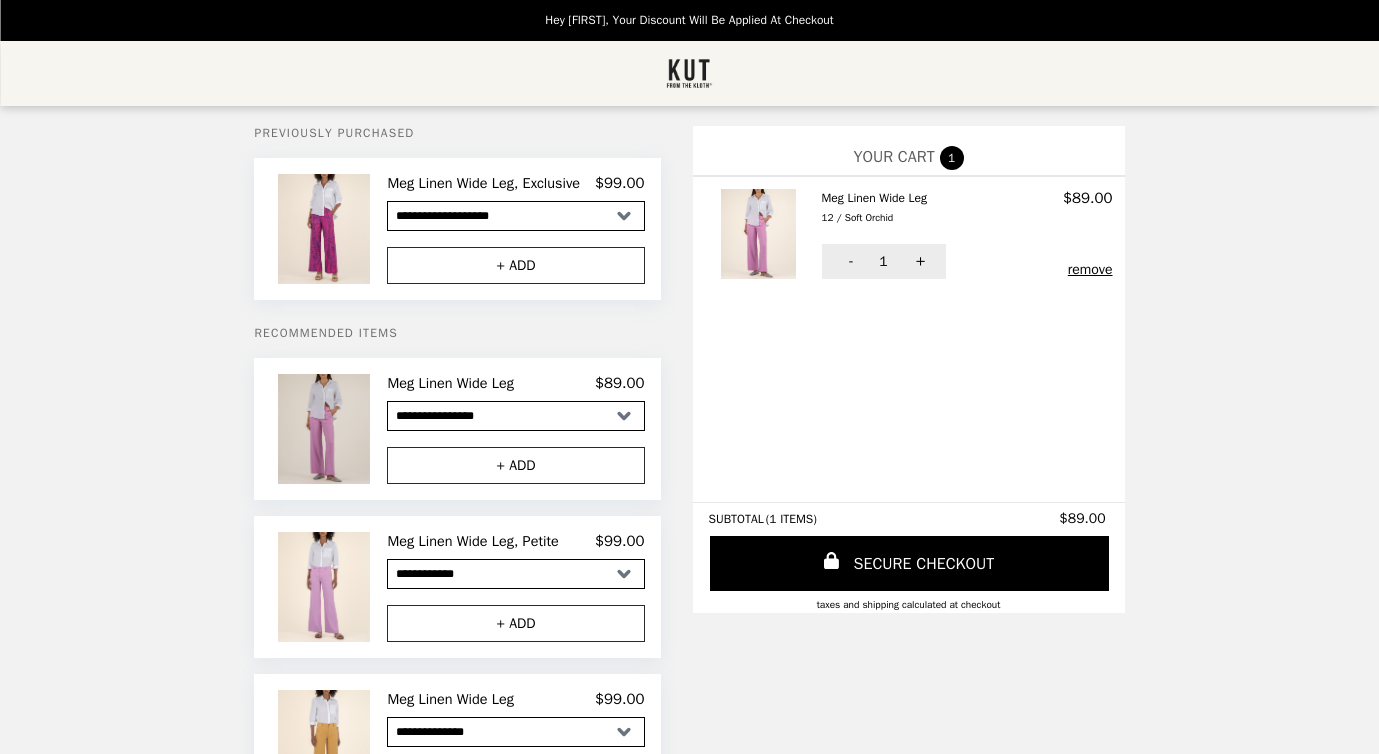click at bounding box center [326, 429] 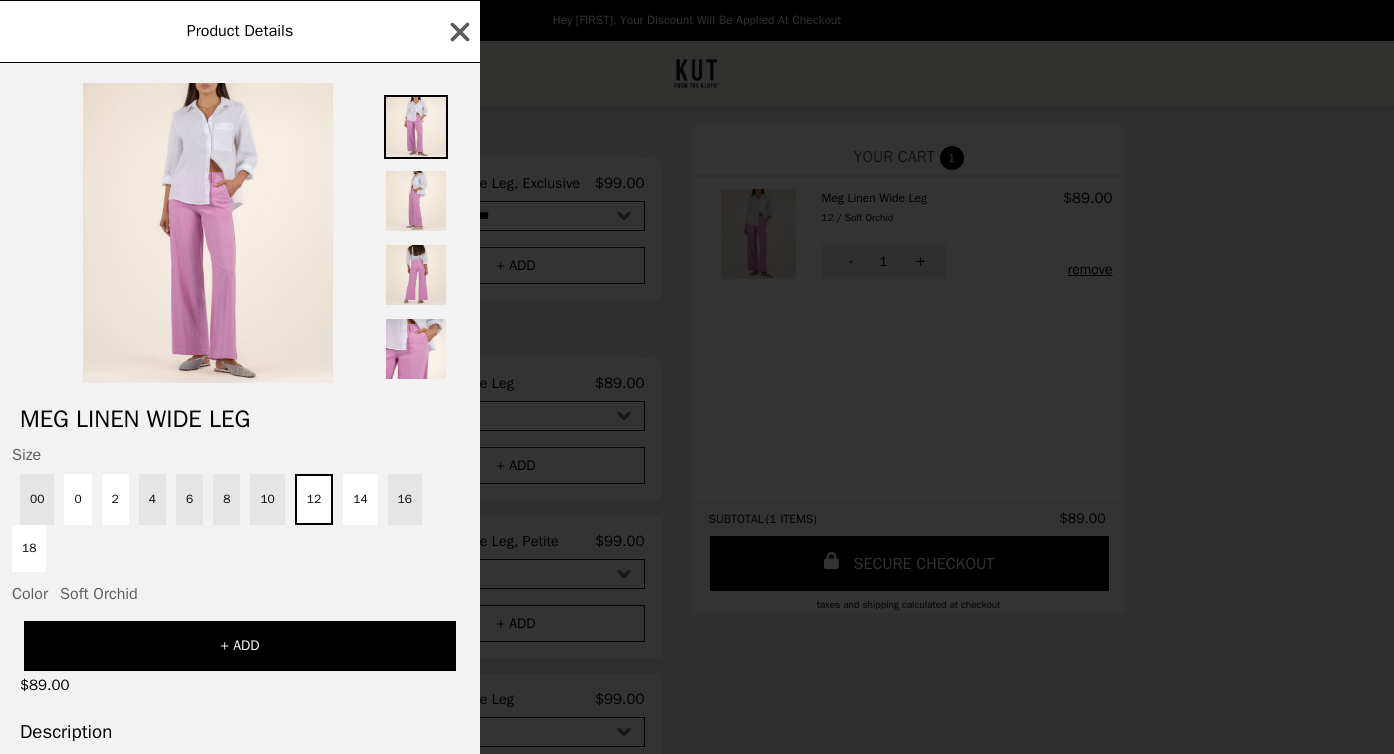 click on "Product Details Meg Linen Wide Leg Size 00 0 2 4 6 8 10 12 14 16 18 Color Soft Orchid + ADD $89.00 Description Crafted from lightweight linen, these wide-leg pants are the perfect choice to welcome the new season in style.
Fabric:  50% Linen, 48% Rayon, 2% Spandex
Size & Fit:  Category:  Contemporary, Fabric Feel:  Soft, Inseam:  30", Leg Opening:  23", Rise:  10 3/4"
Color:   SOFT ORCHID
Model Info:  Model is 5'9" and wearing a size 0; Waist 24", Hips 35"" at bounding box center (697, 377) 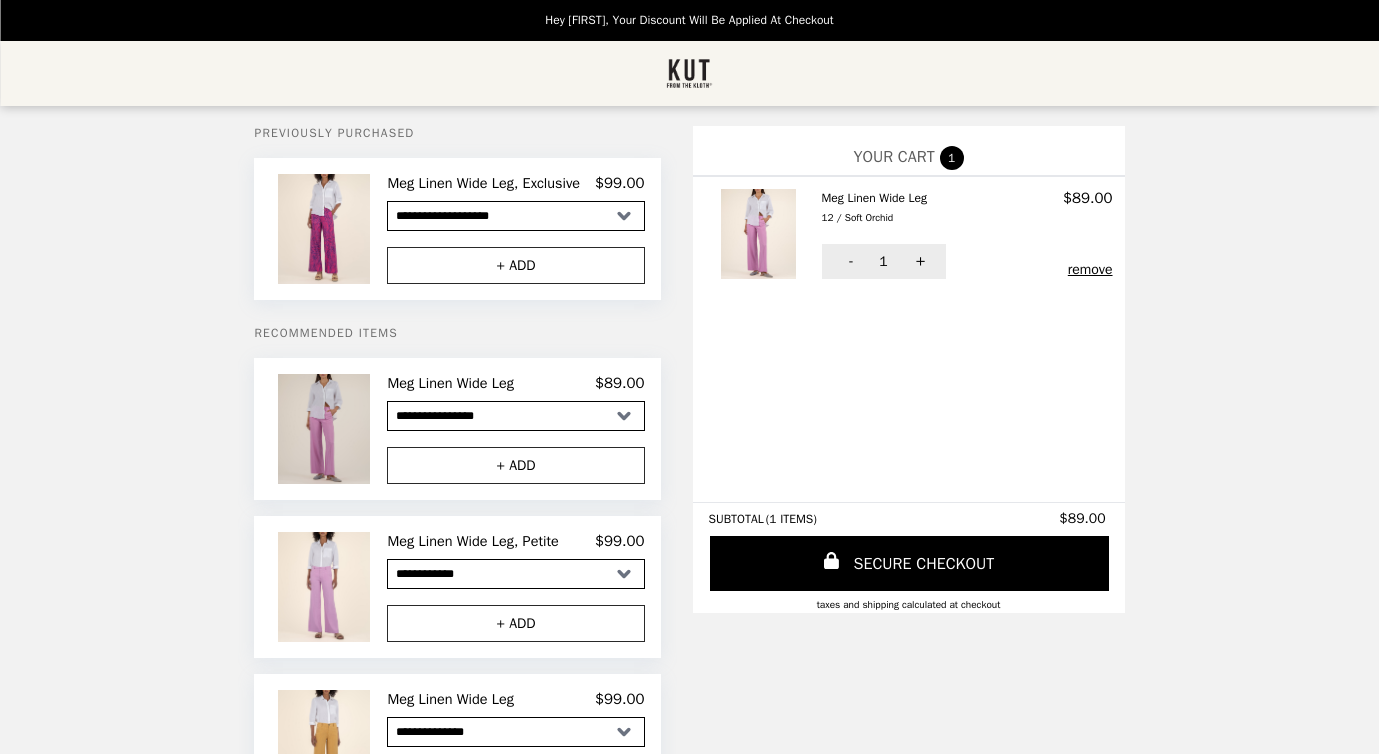 click at bounding box center (326, 429) 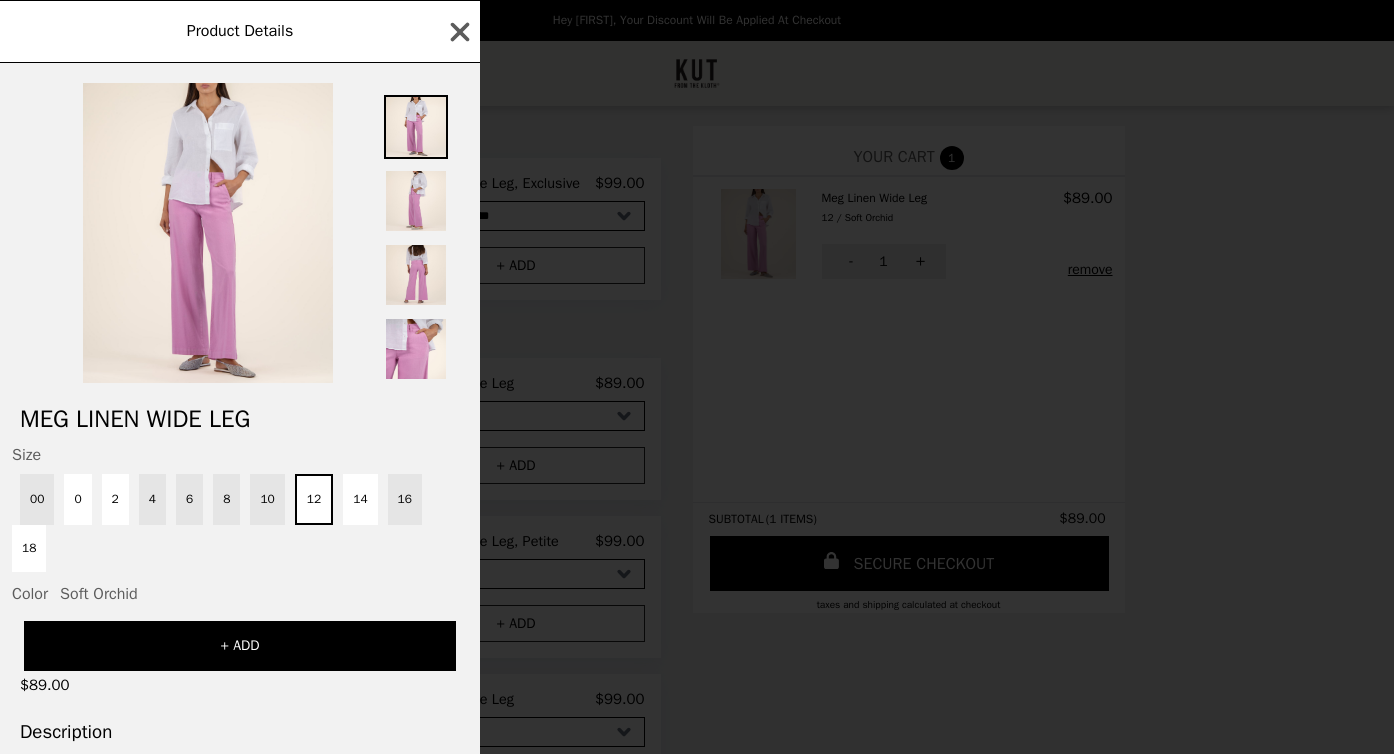 click at bounding box center (208, 233) 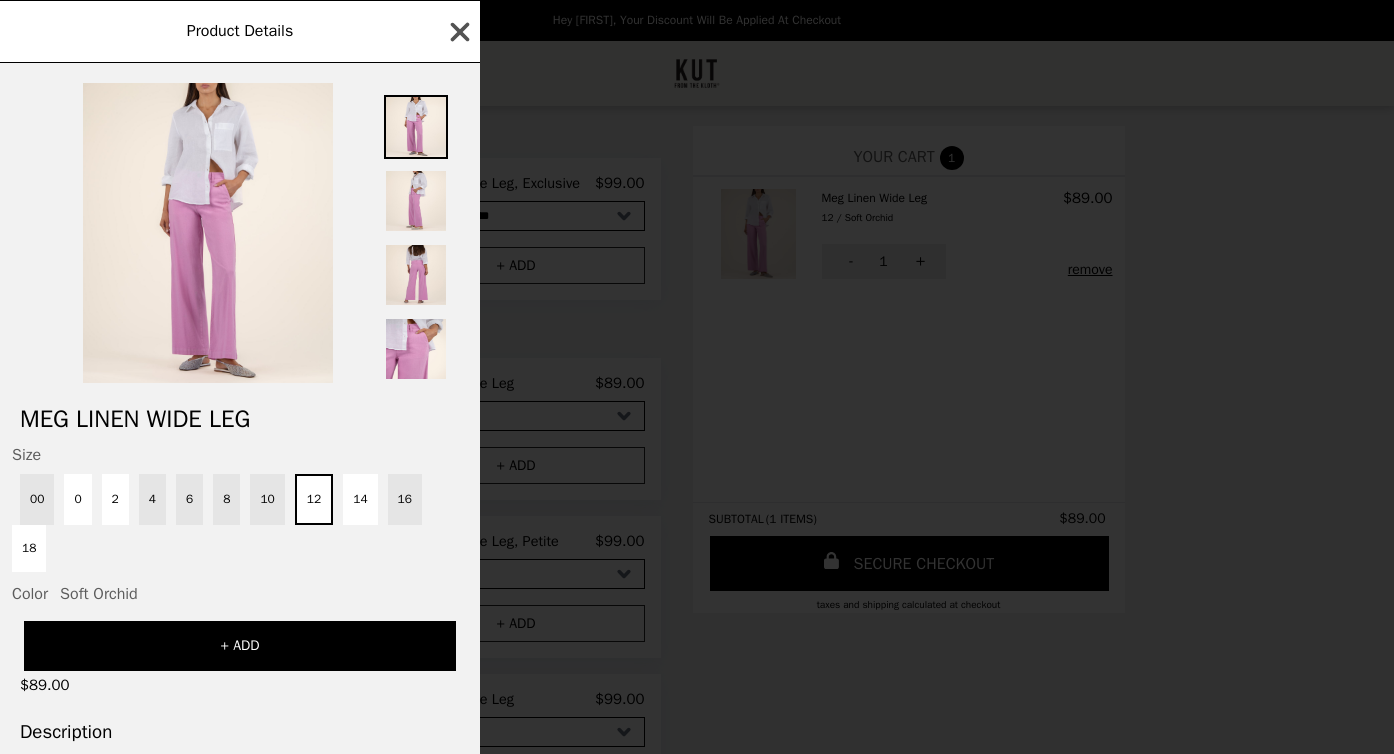 click 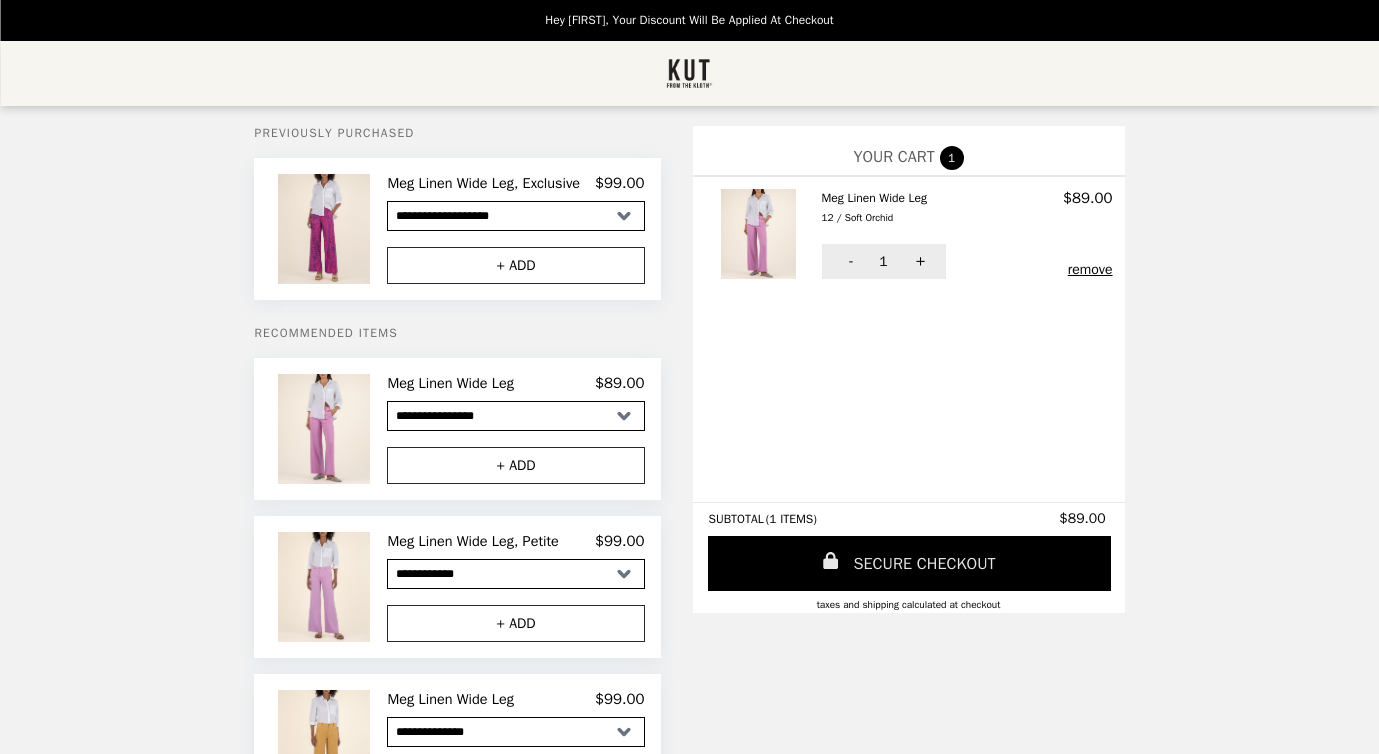 click on "SECURE CHECKOUT" at bounding box center [909, 563] 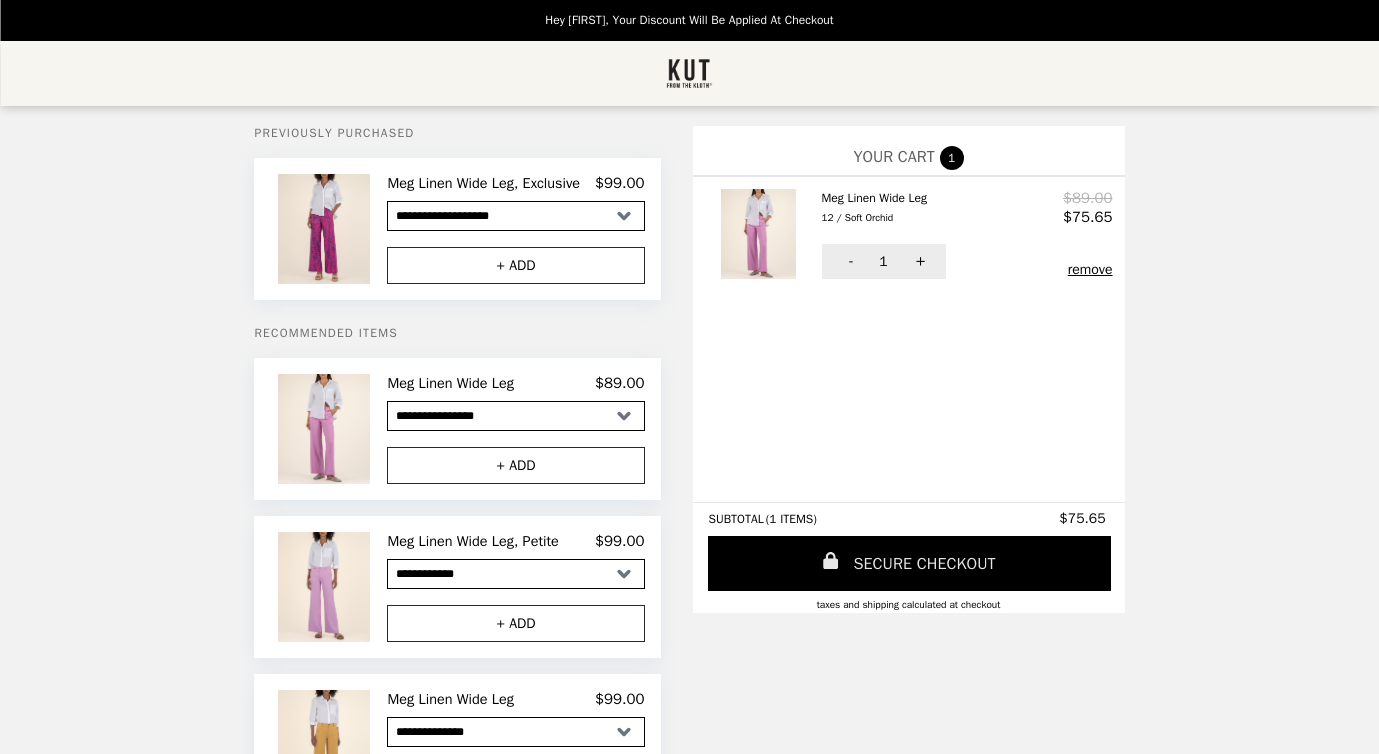 click on "SECURE CHECKOUT" at bounding box center (909, 563) 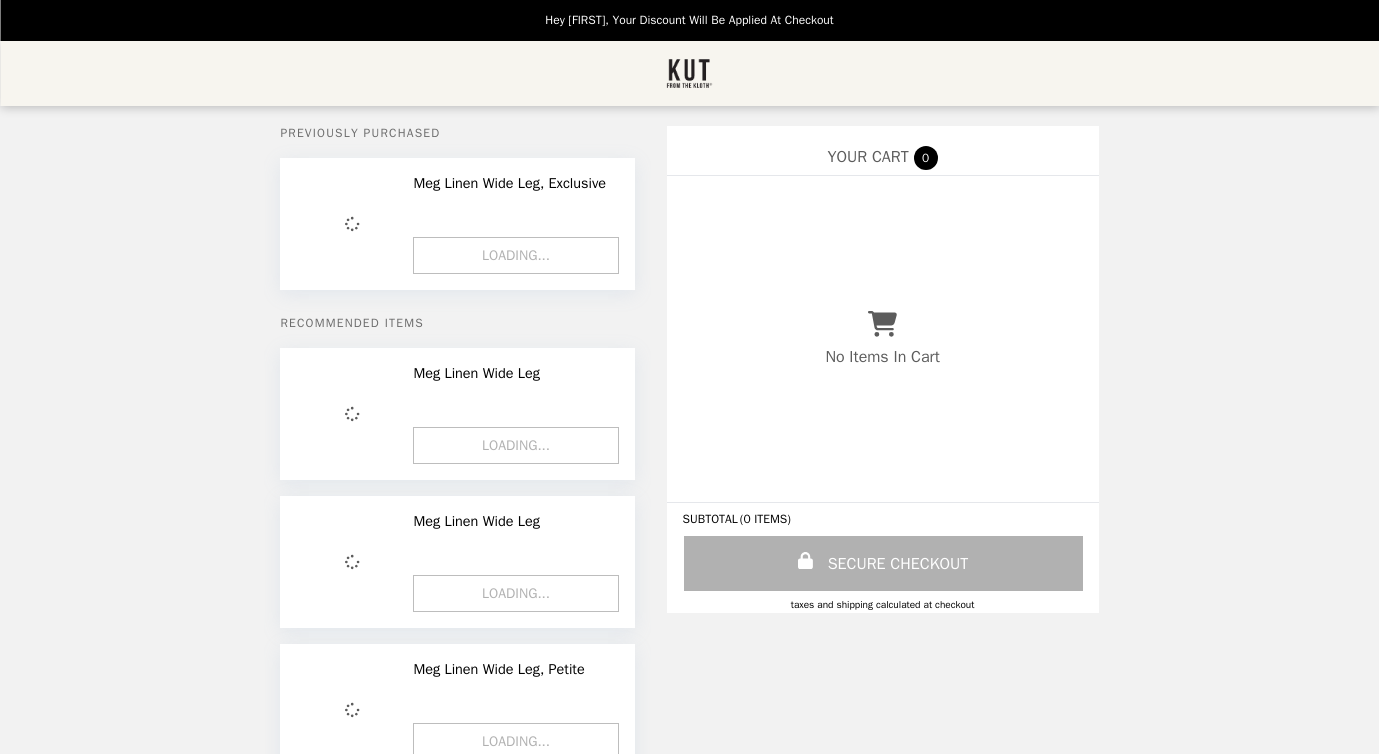 scroll, scrollTop: 0, scrollLeft: 0, axis: both 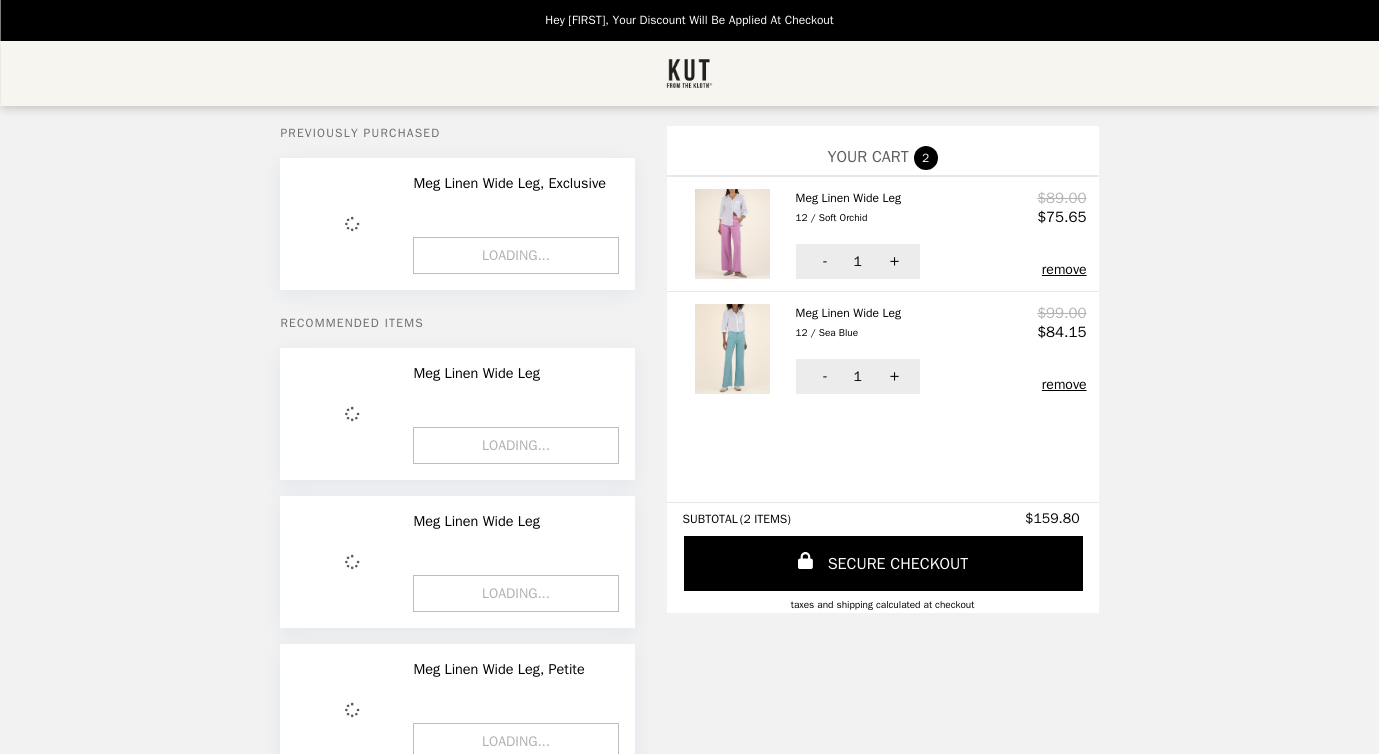 select on "**********" 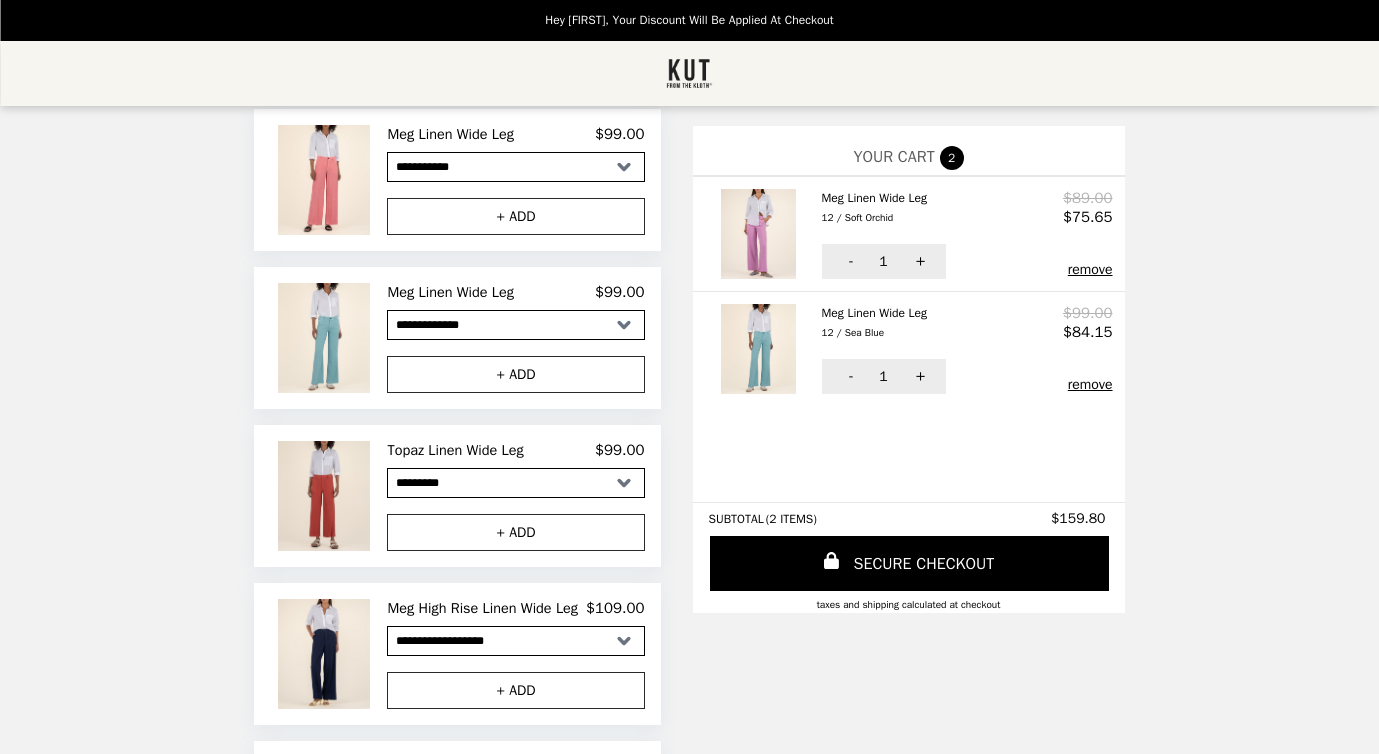 scroll, scrollTop: 770, scrollLeft: 0, axis: vertical 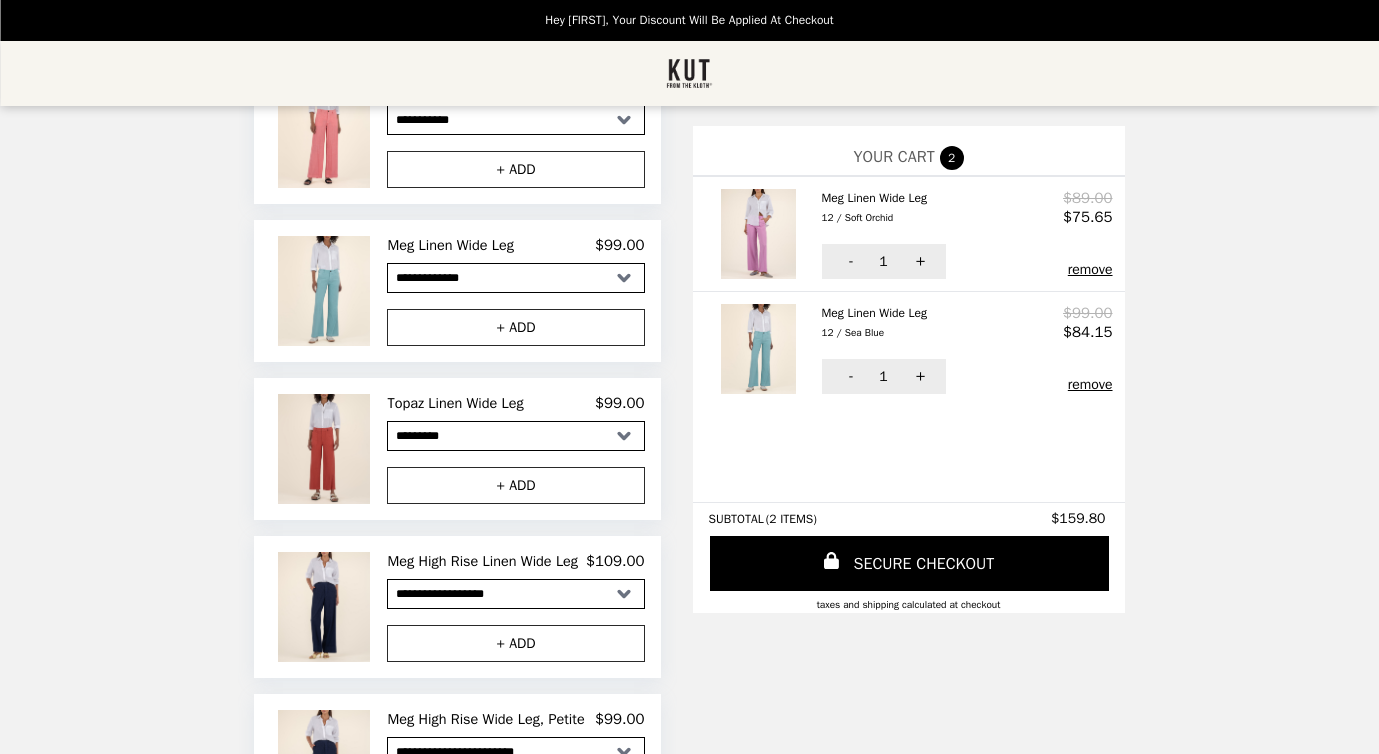 click on "Meg Linen Wide Leg" at bounding box center [454, 245] 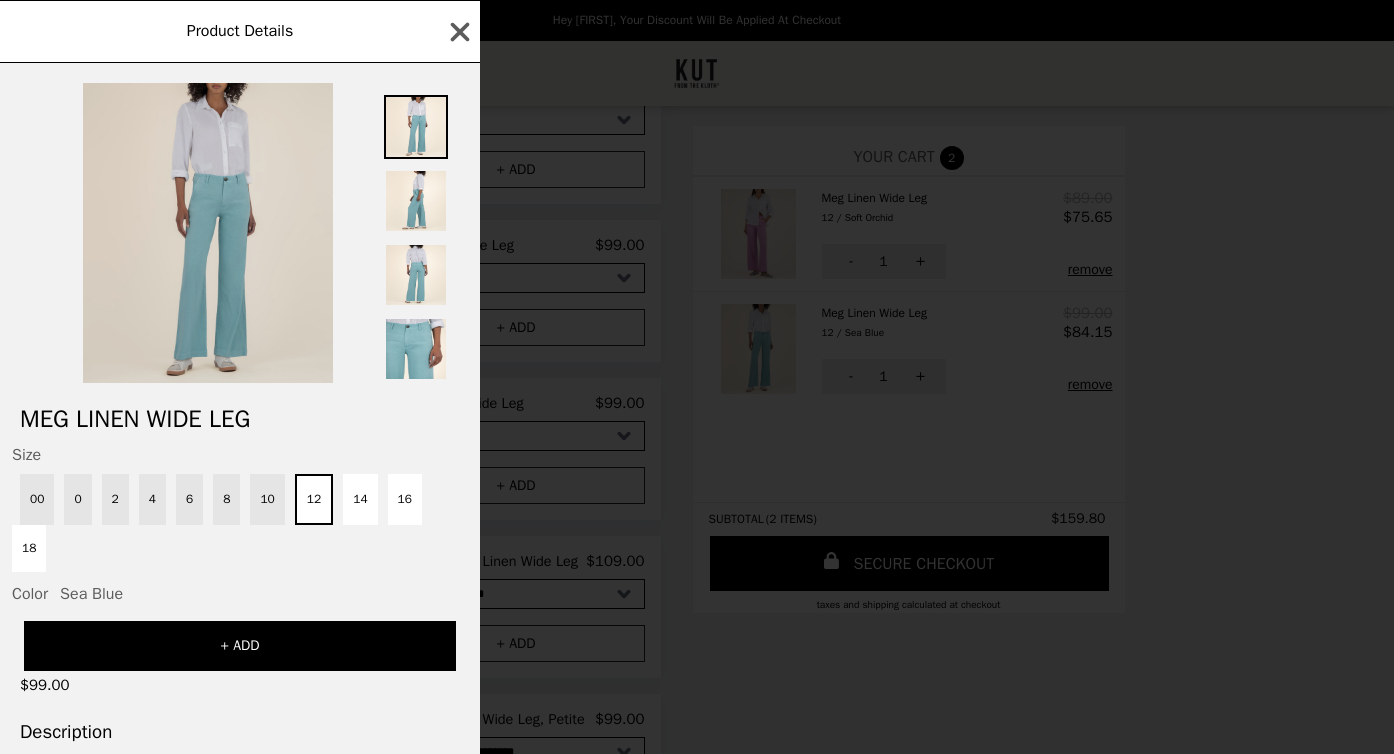click at bounding box center (208, 233) 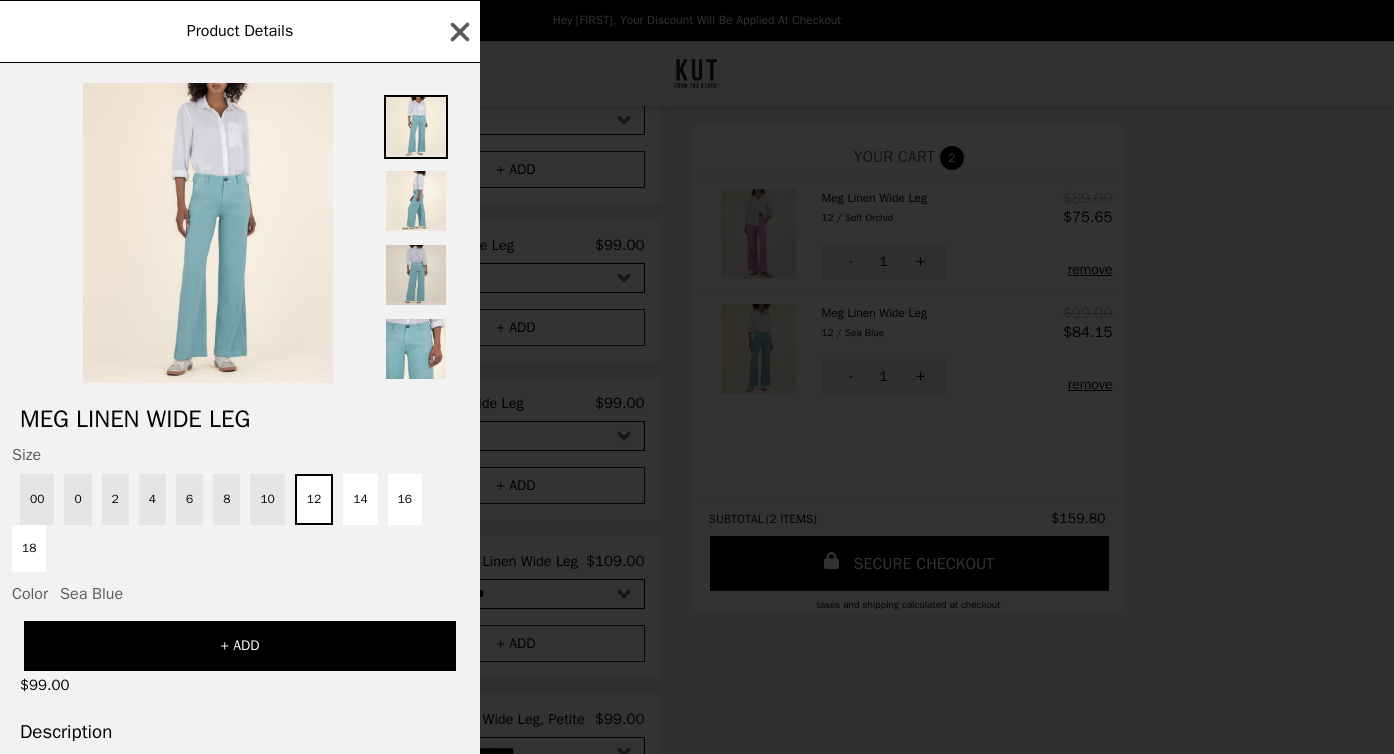 click at bounding box center [416, 275] 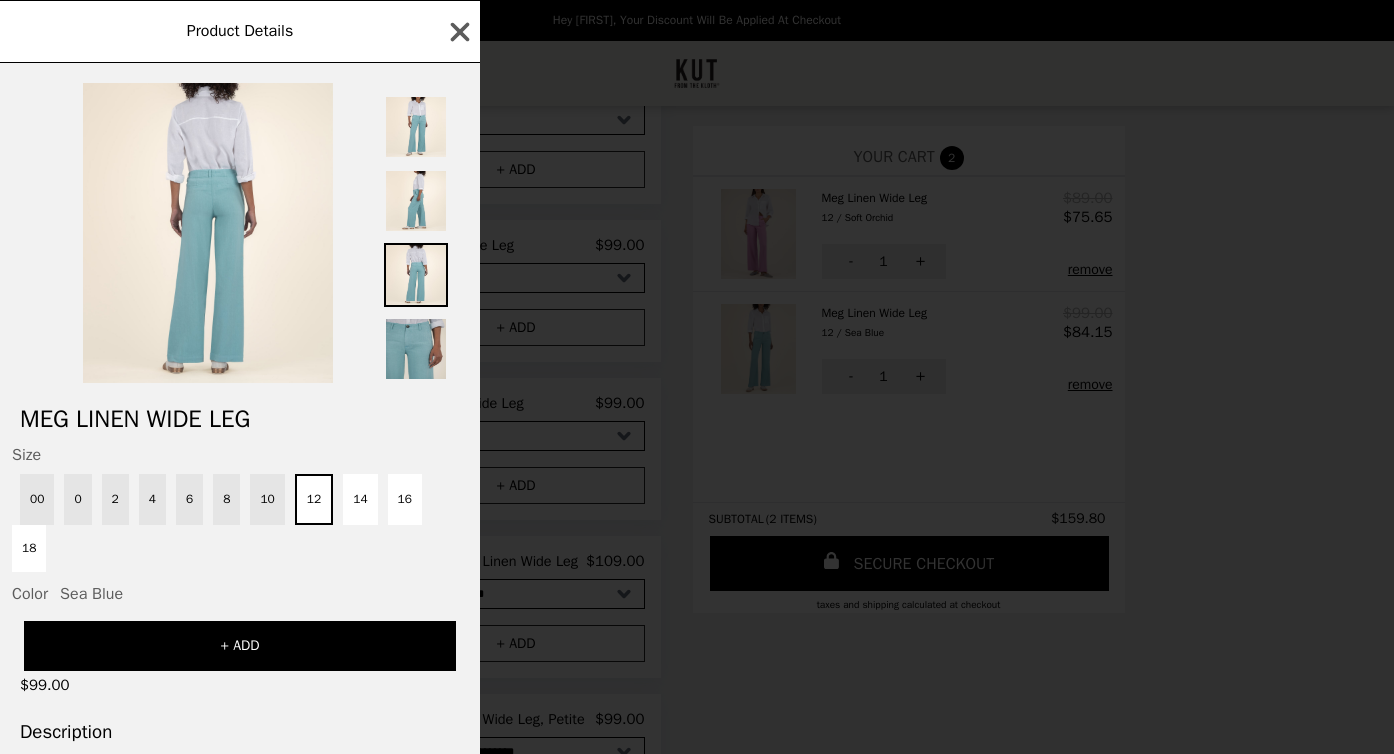 click at bounding box center [416, 349] 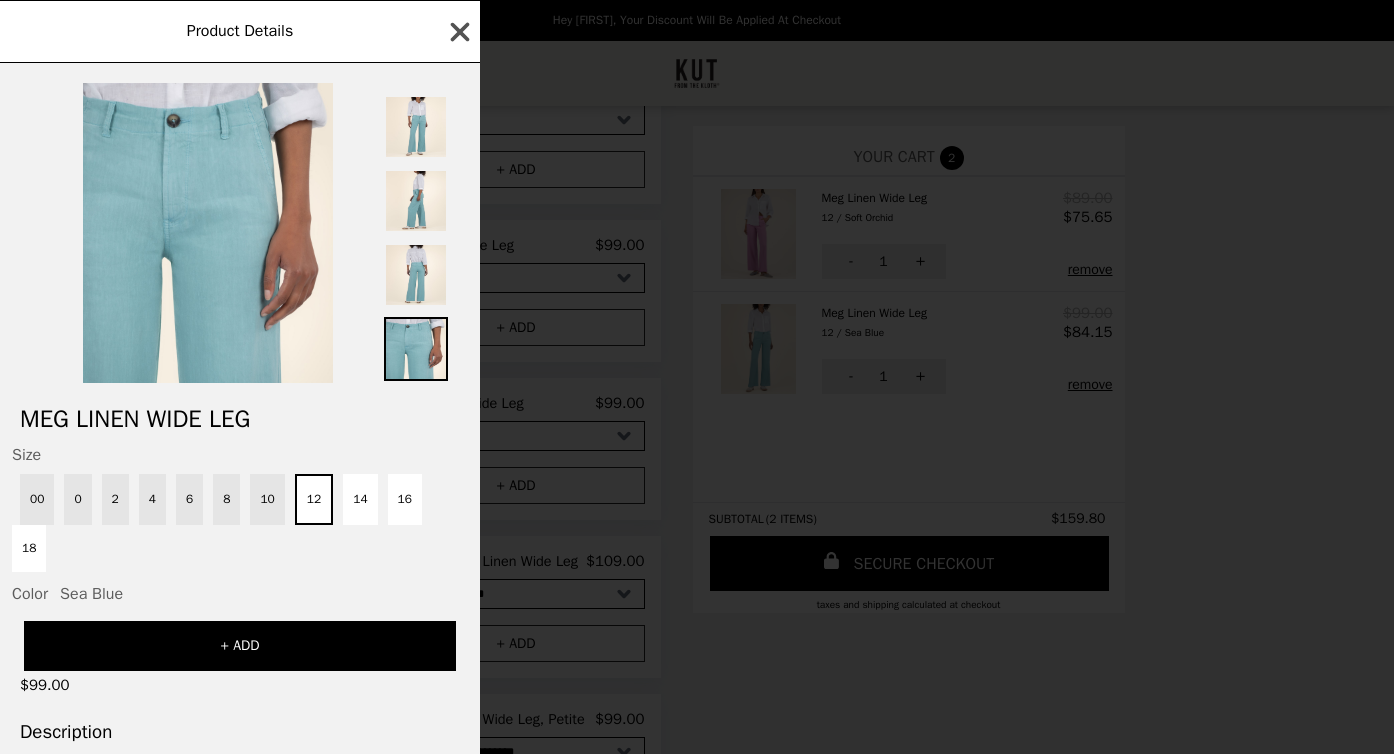 click 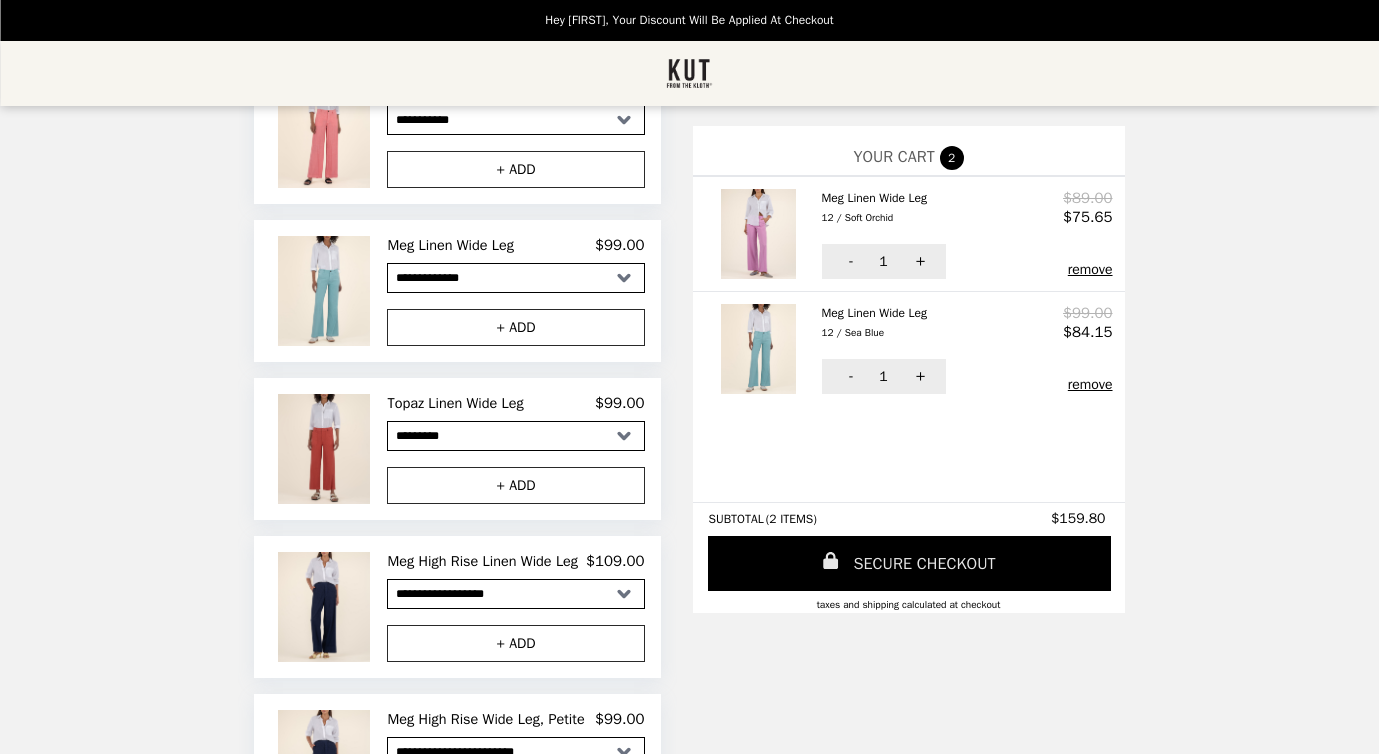 click on "SECURE CHECKOUT" at bounding box center (909, 563) 